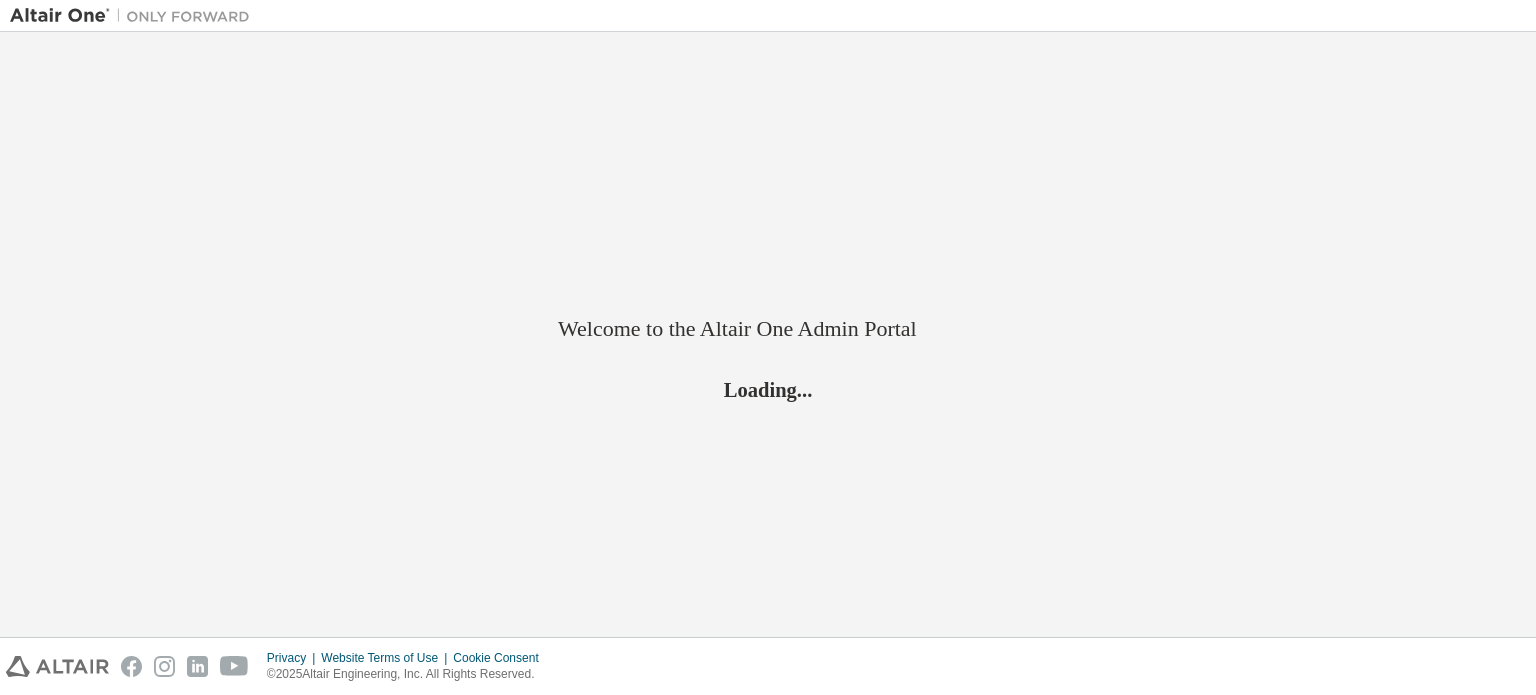 scroll, scrollTop: 0, scrollLeft: 0, axis: both 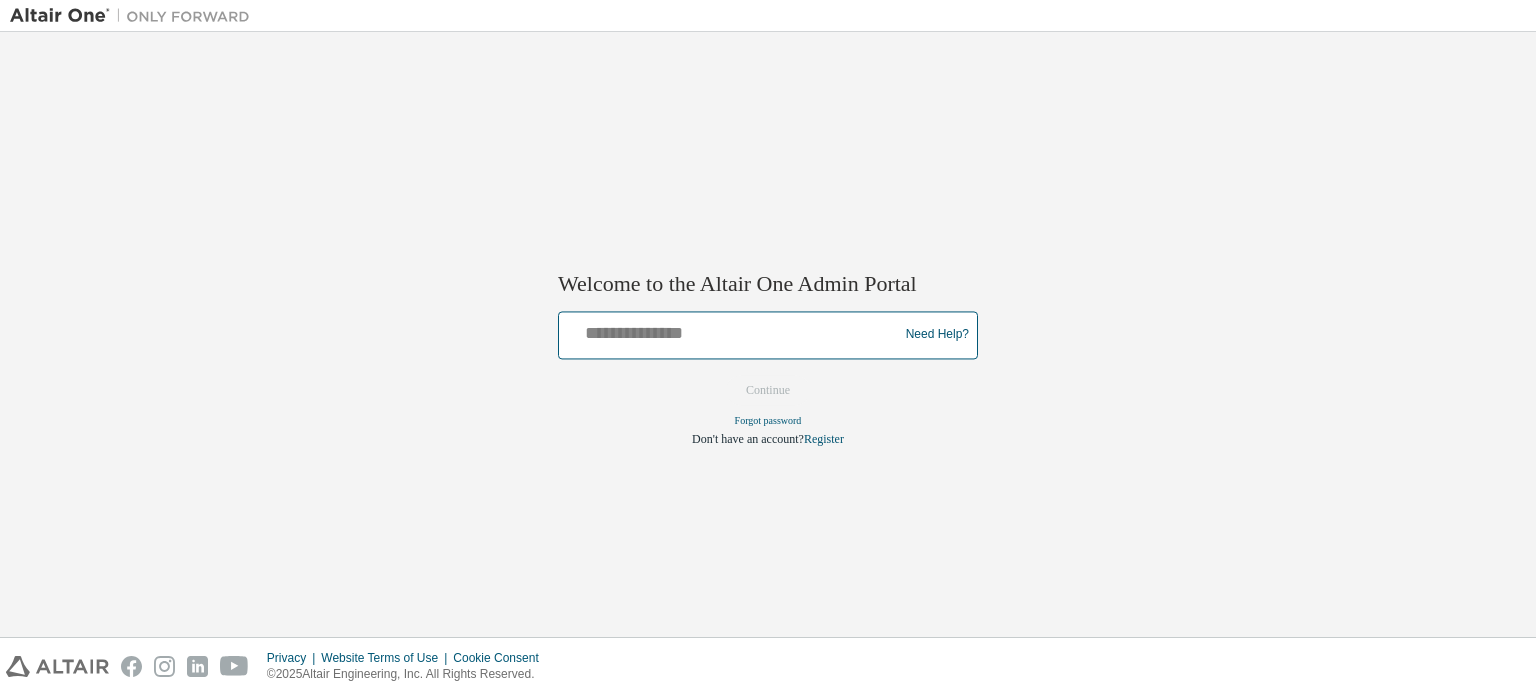 click at bounding box center [731, 330] 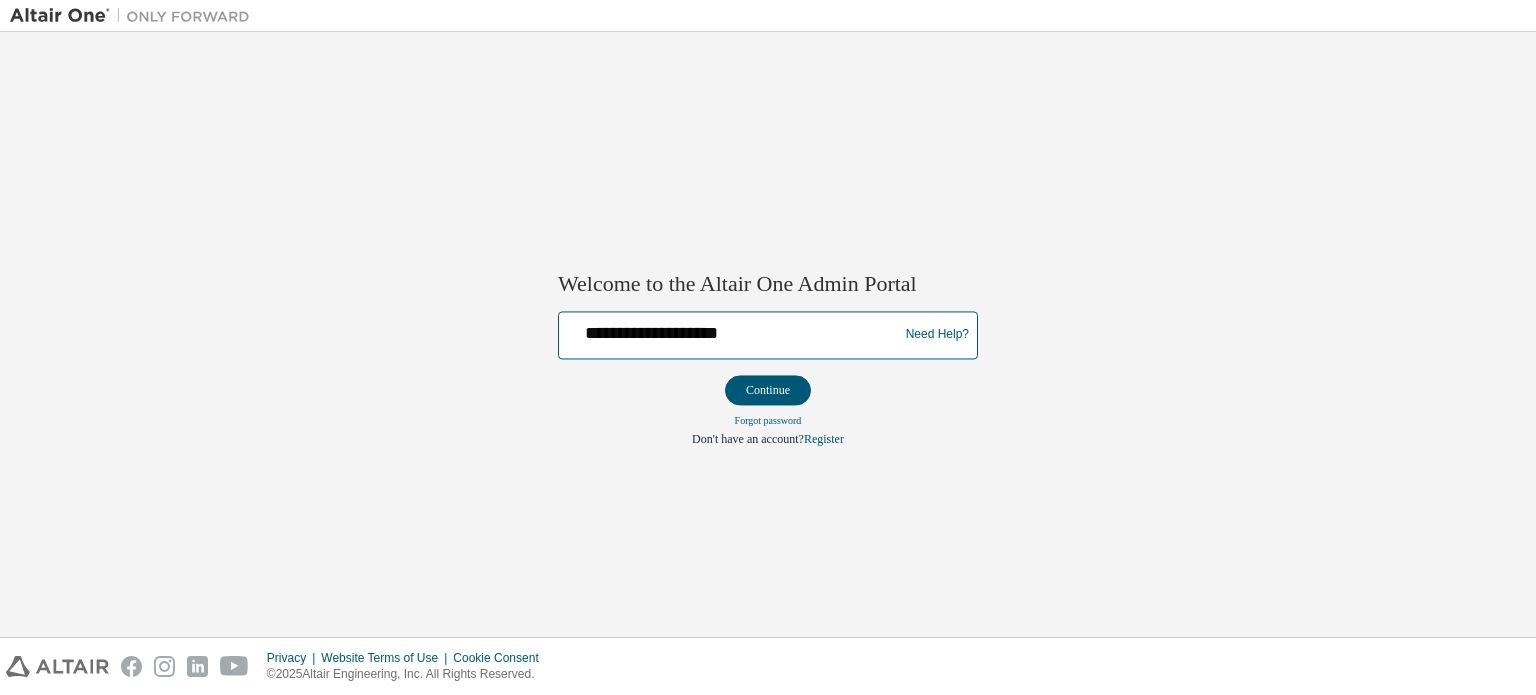 click on "**********" at bounding box center [731, 330] 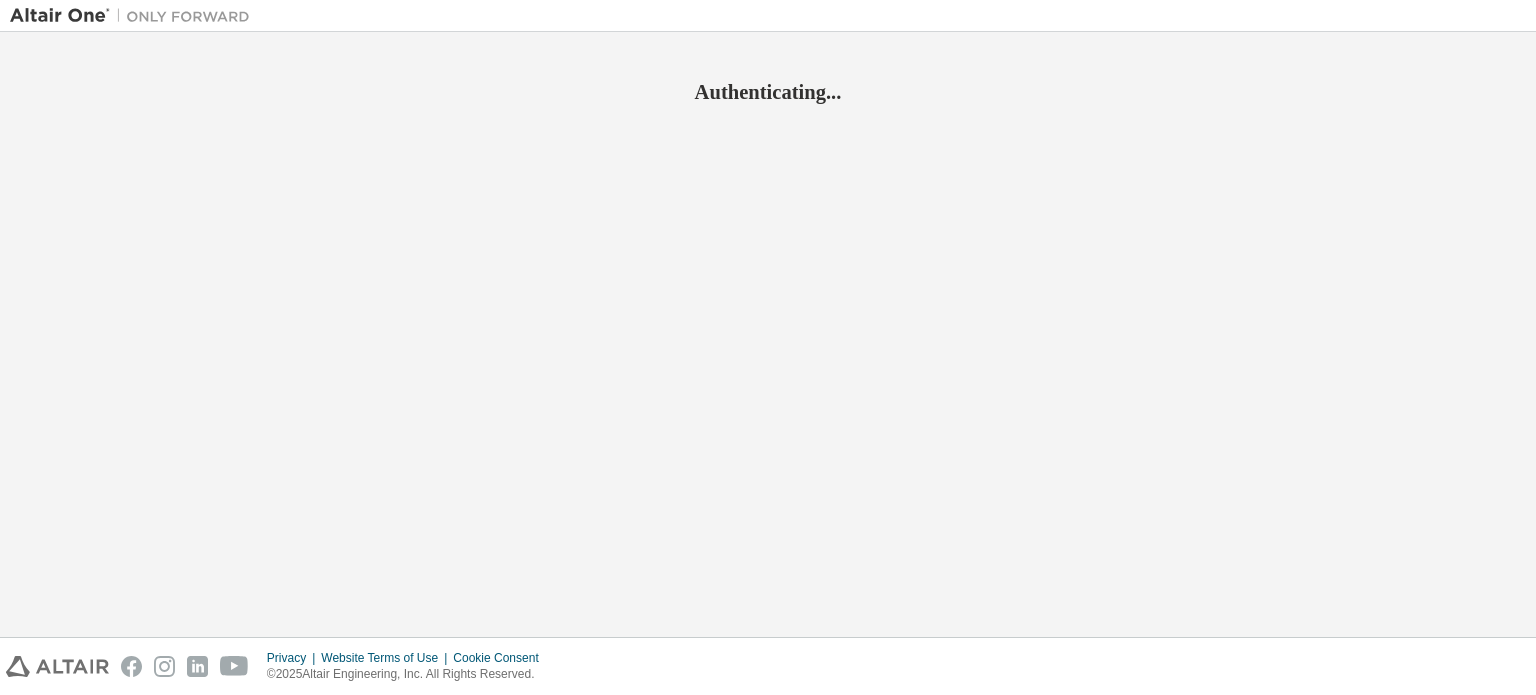 scroll, scrollTop: 0, scrollLeft: 0, axis: both 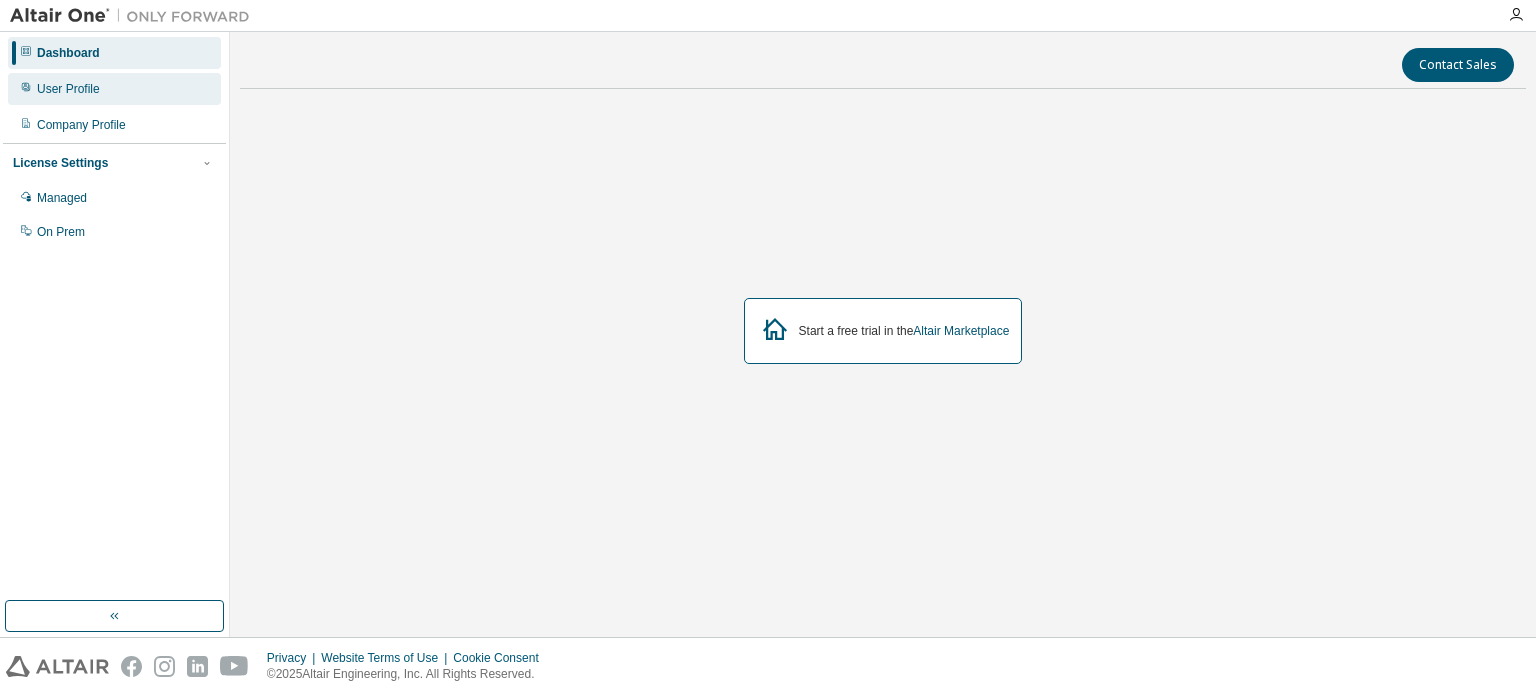 click on "User Profile" at bounding box center [68, 89] 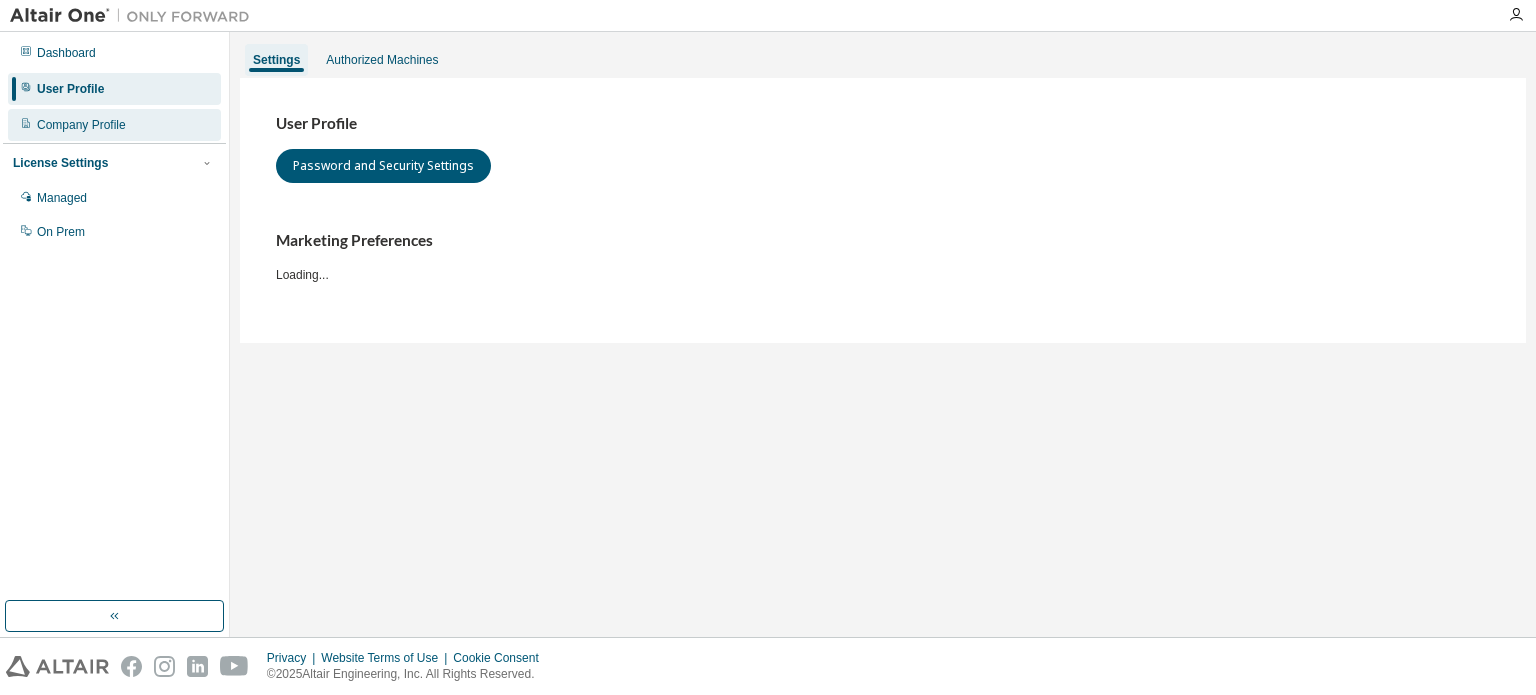 click on "Company Profile" at bounding box center (81, 125) 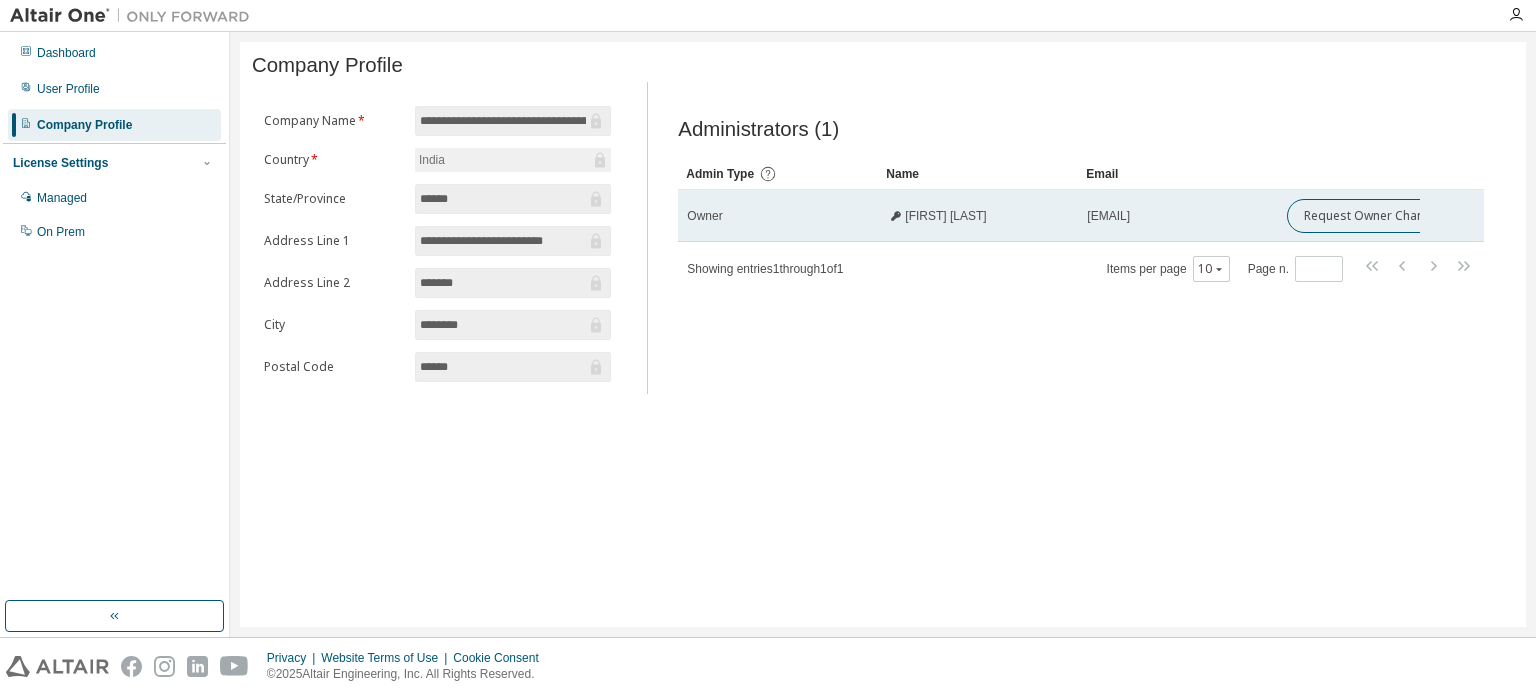 click on "[FIRST] [LAST]" at bounding box center (978, 216) 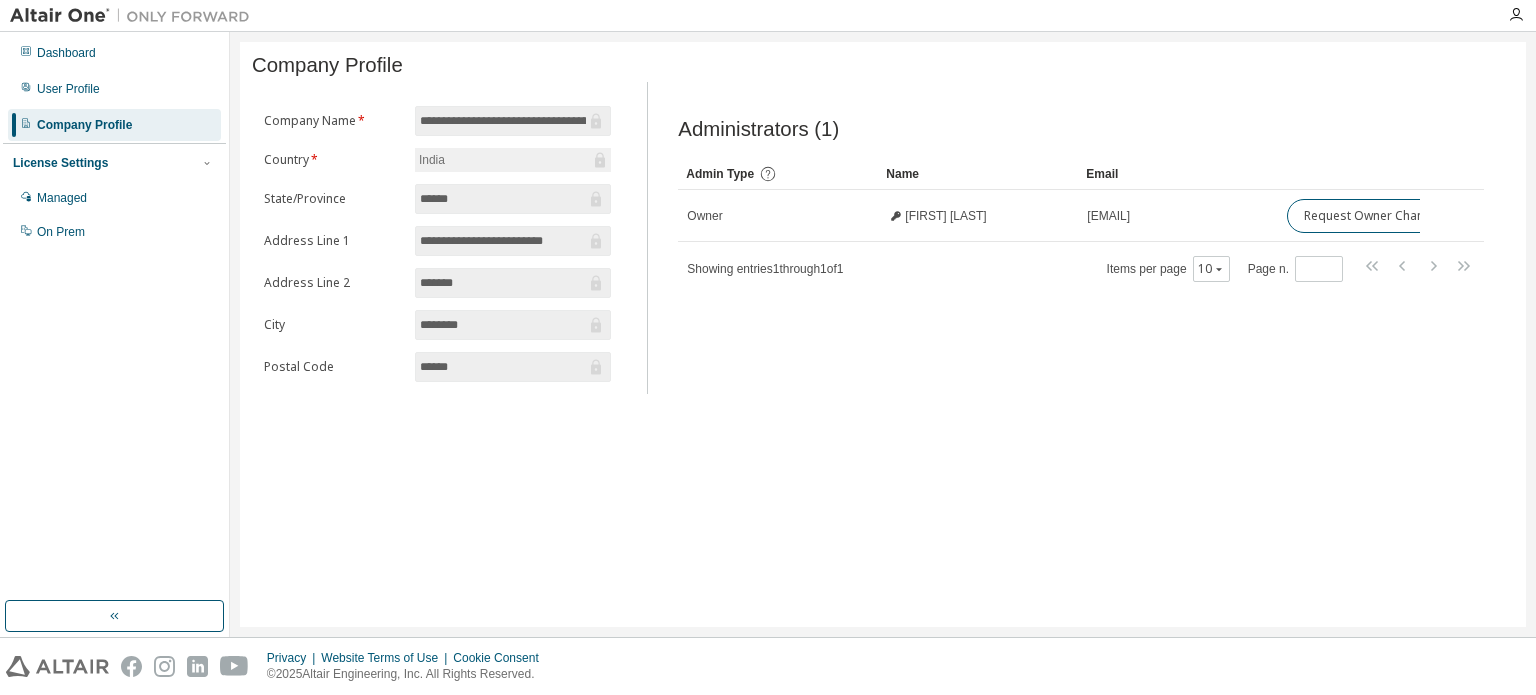 click on "India" at bounding box center (513, 160) 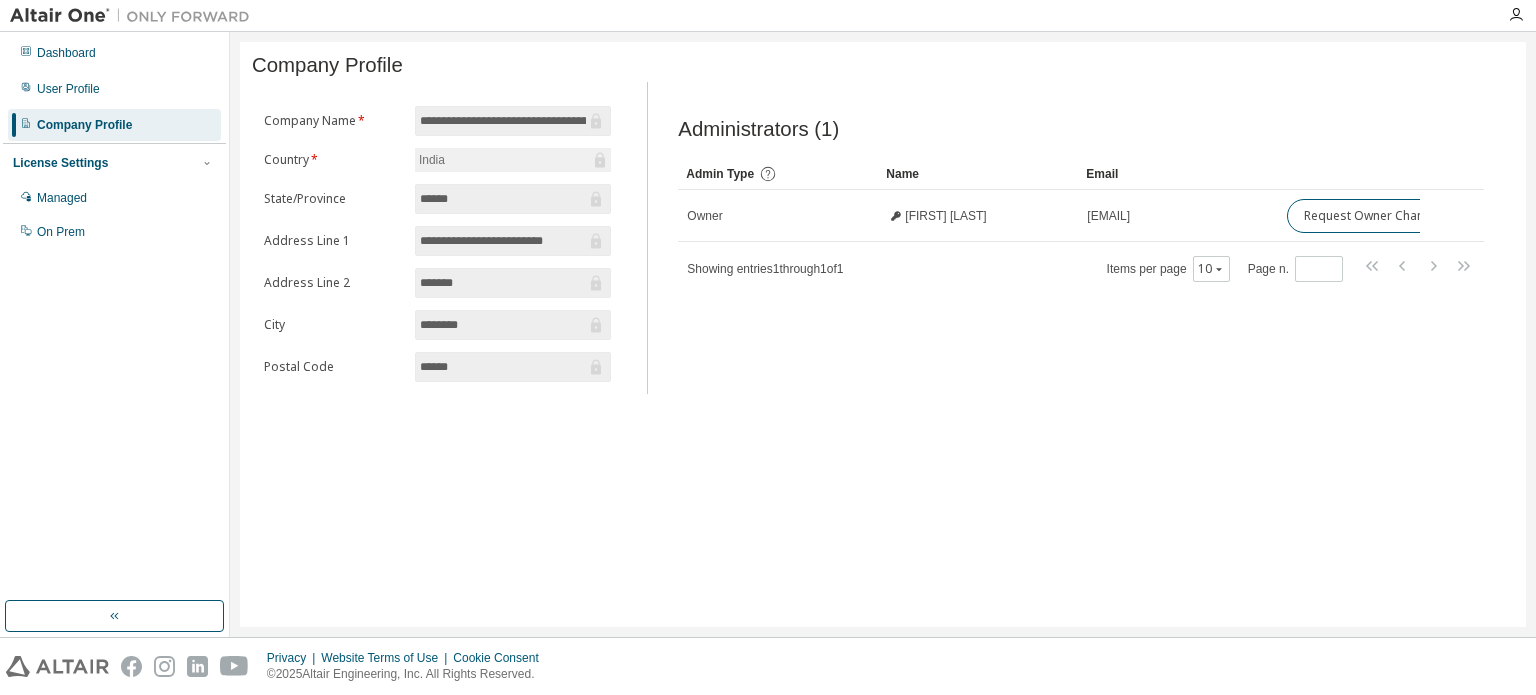 click on "******" at bounding box center (503, 199) 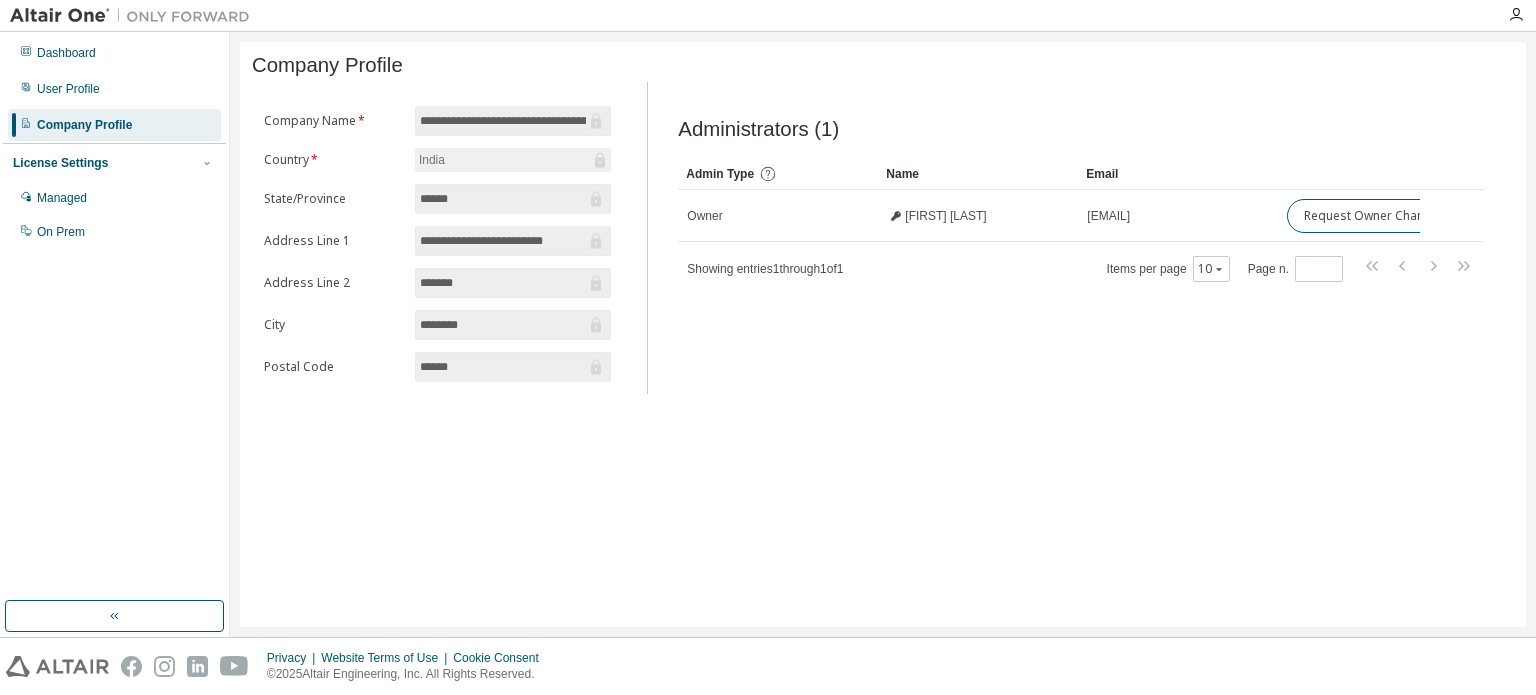 click on "**********" at bounding box center (503, 241) 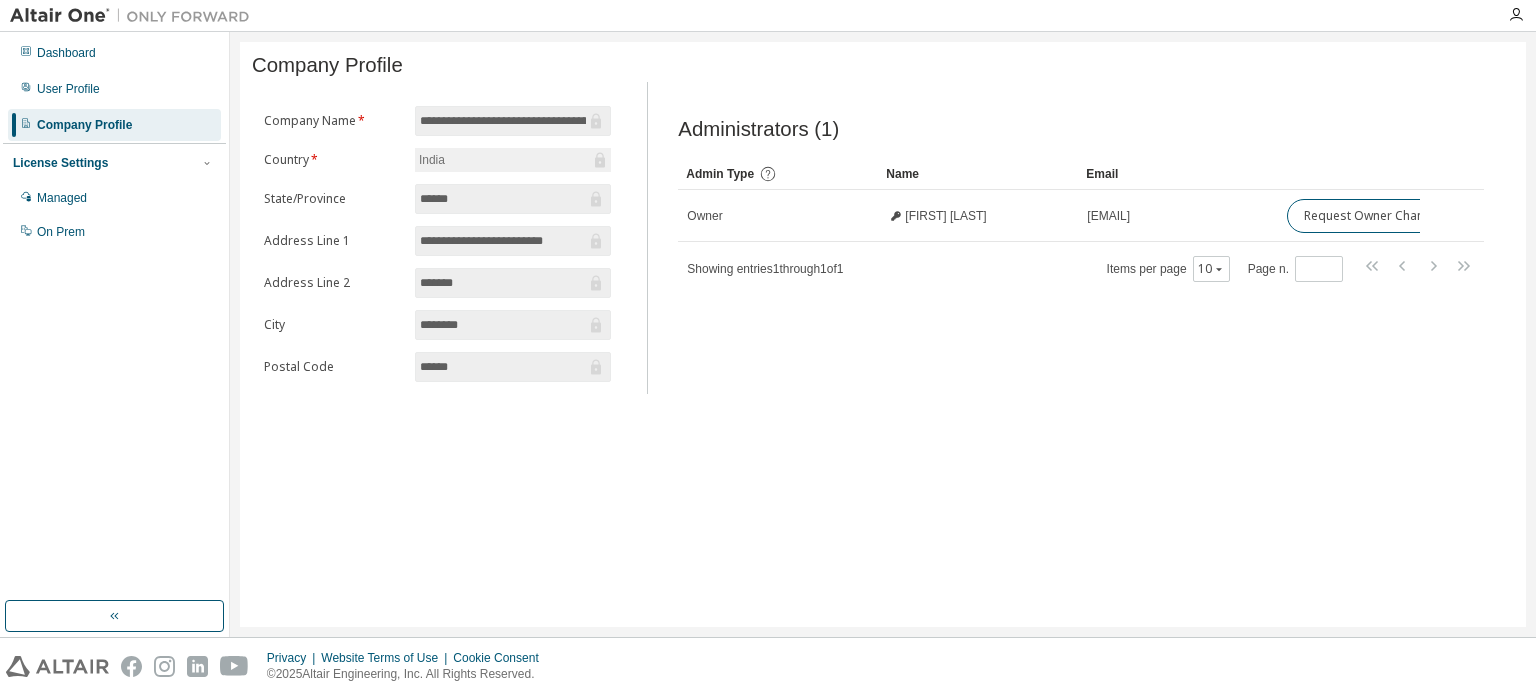 click on "******" at bounding box center [503, 367] 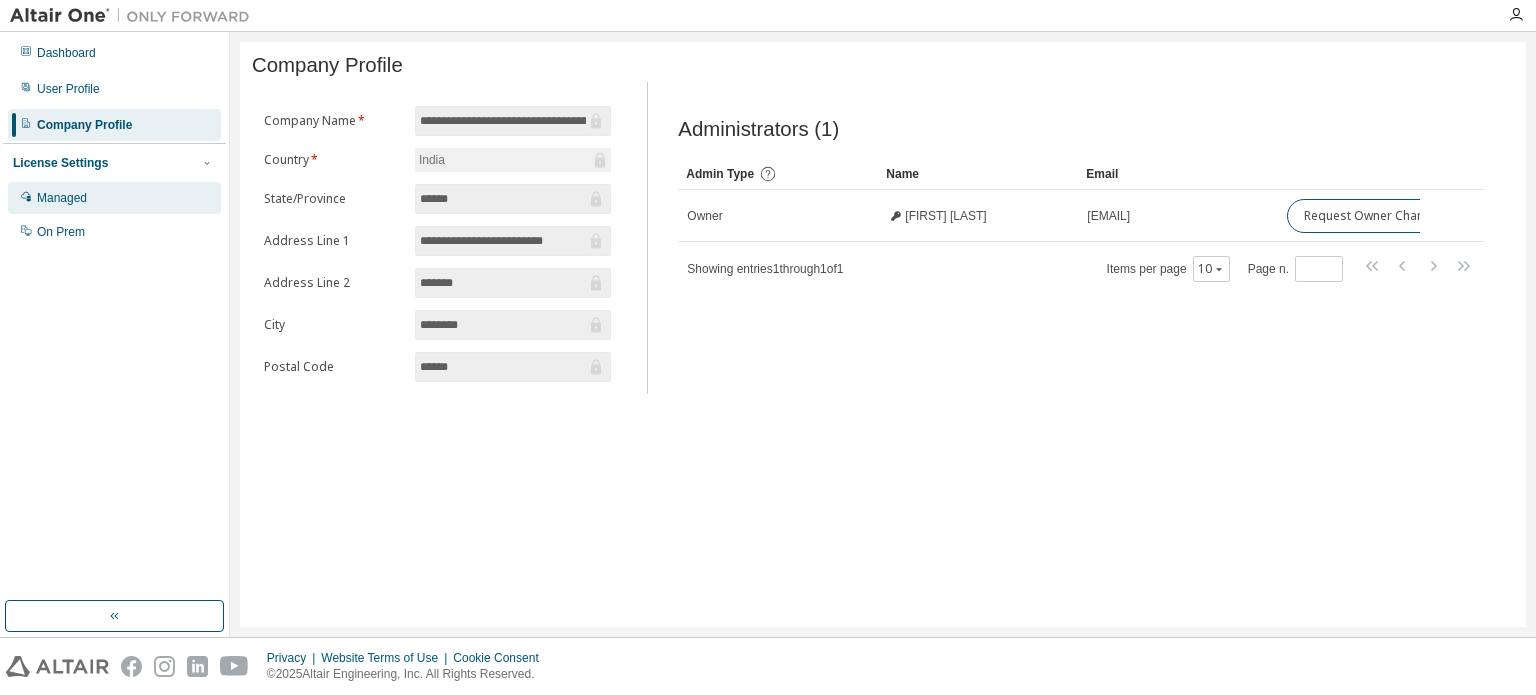 click on "Managed" at bounding box center [62, 198] 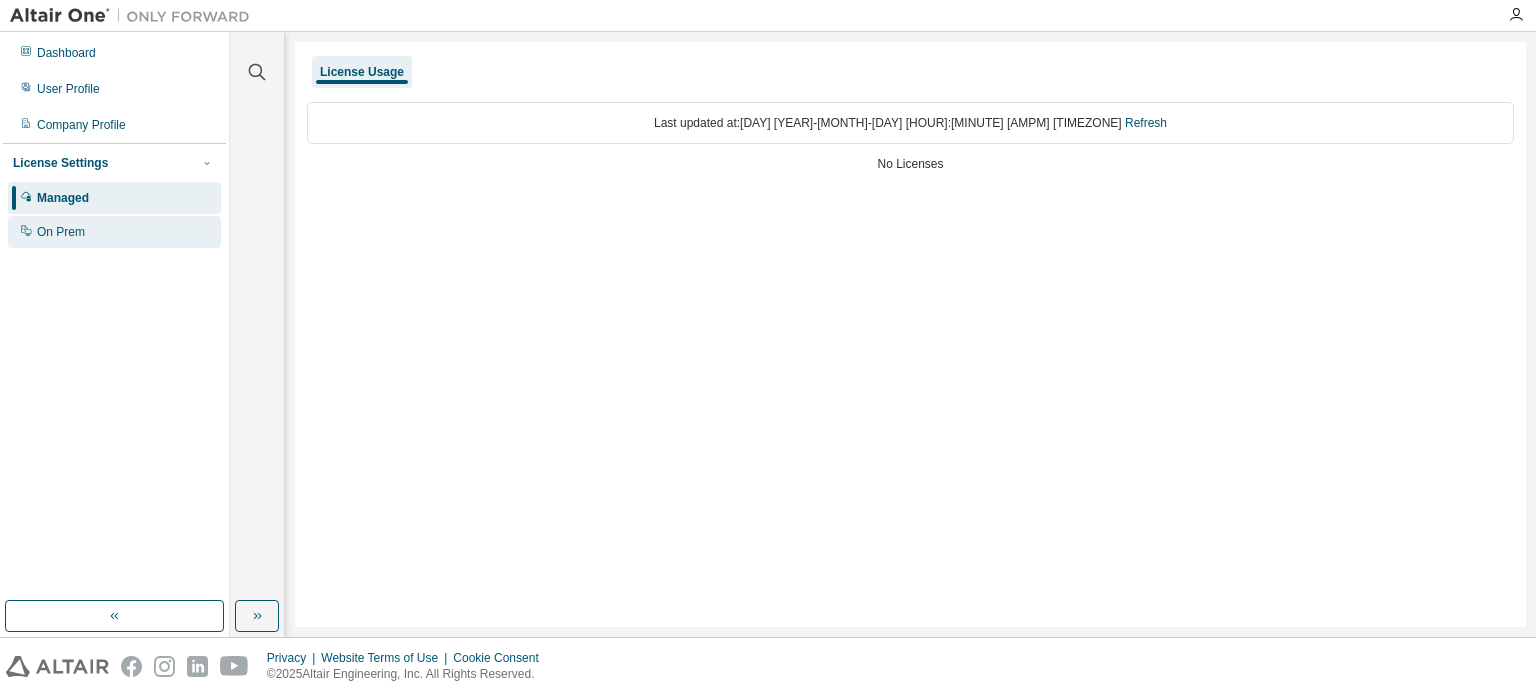 click on "On Prem" at bounding box center [61, 232] 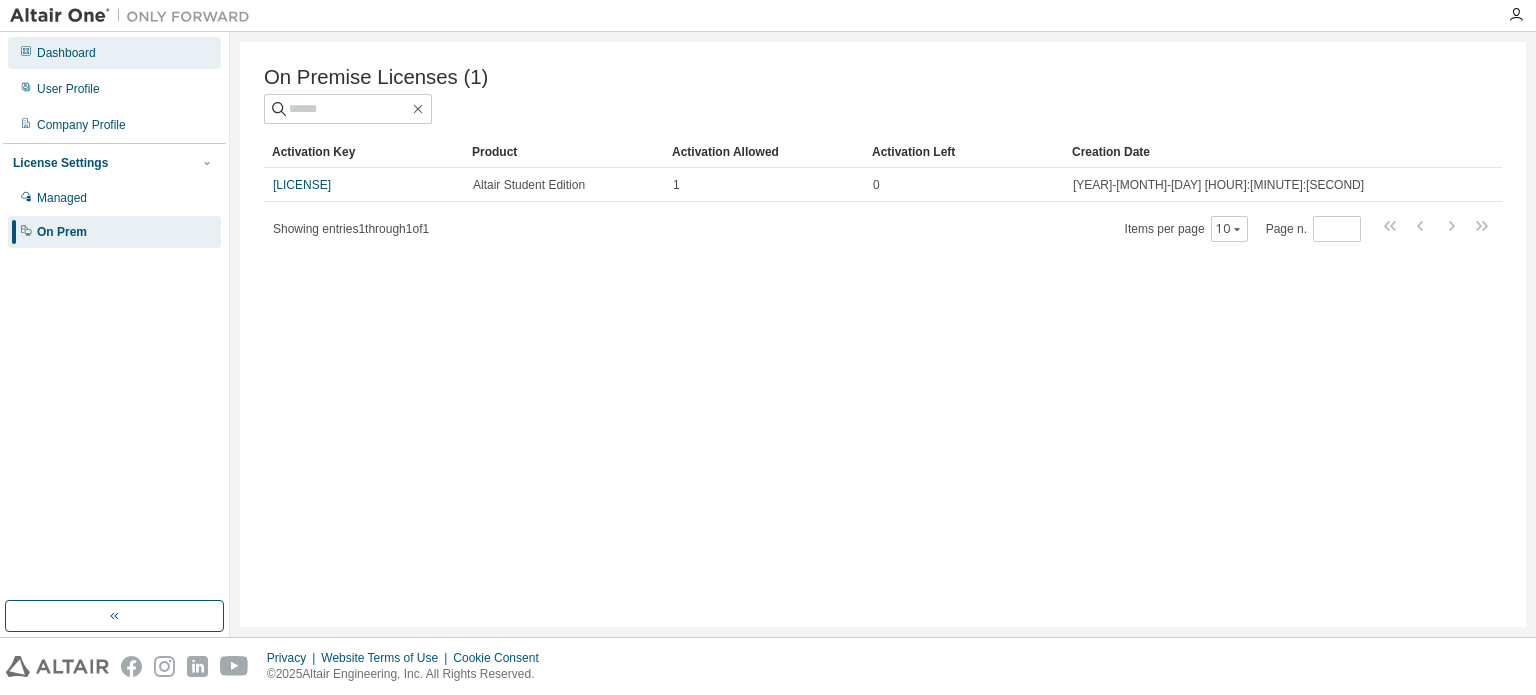 click on "Dashboard" at bounding box center [66, 53] 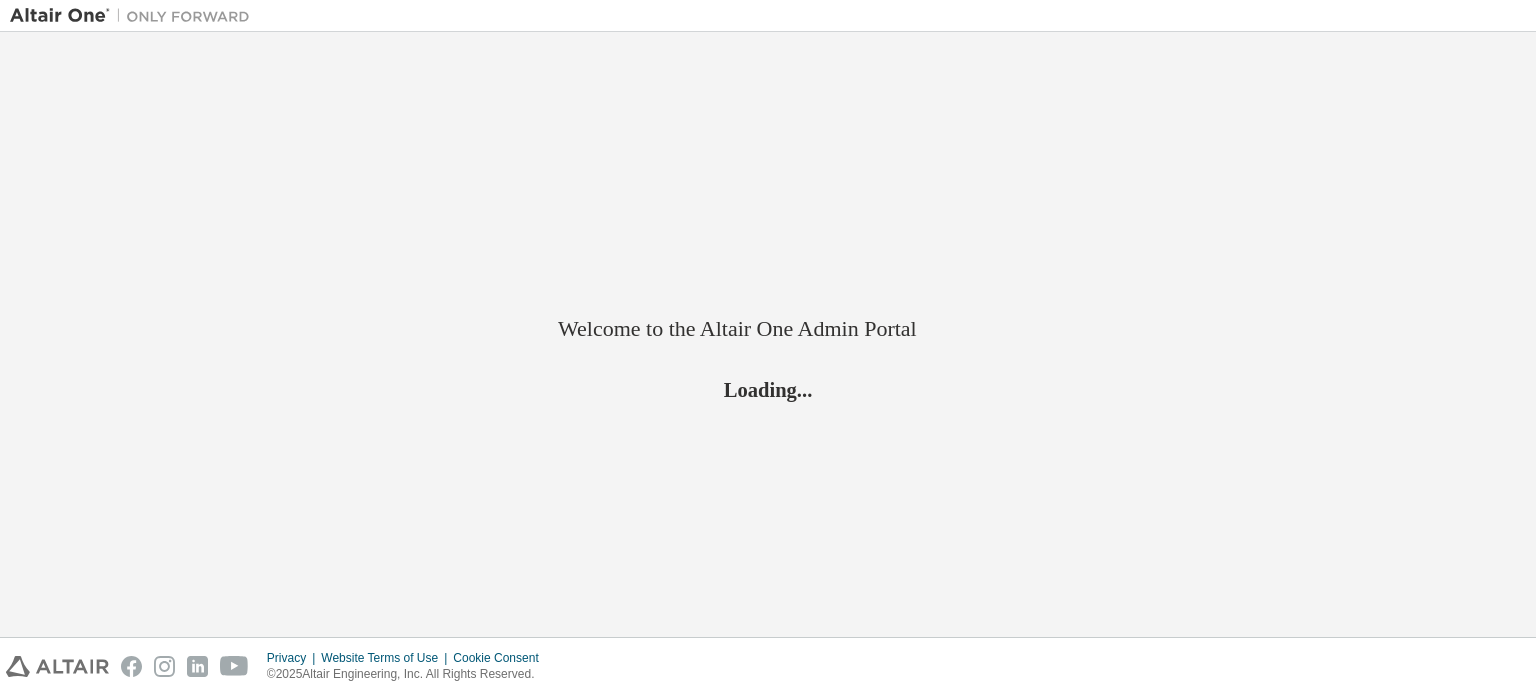 scroll, scrollTop: 0, scrollLeft: 0, axis: both 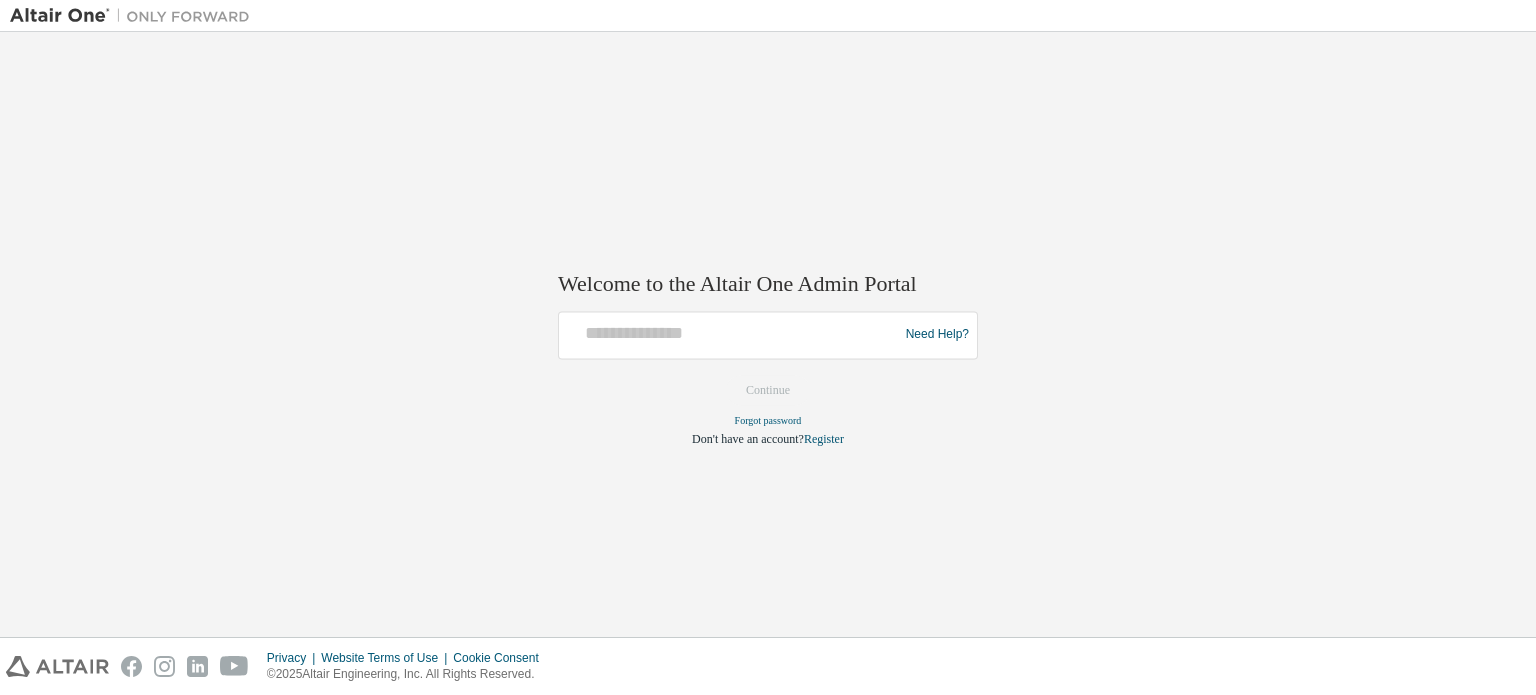 click on "Need Help?" at bounding box center (768, 335) 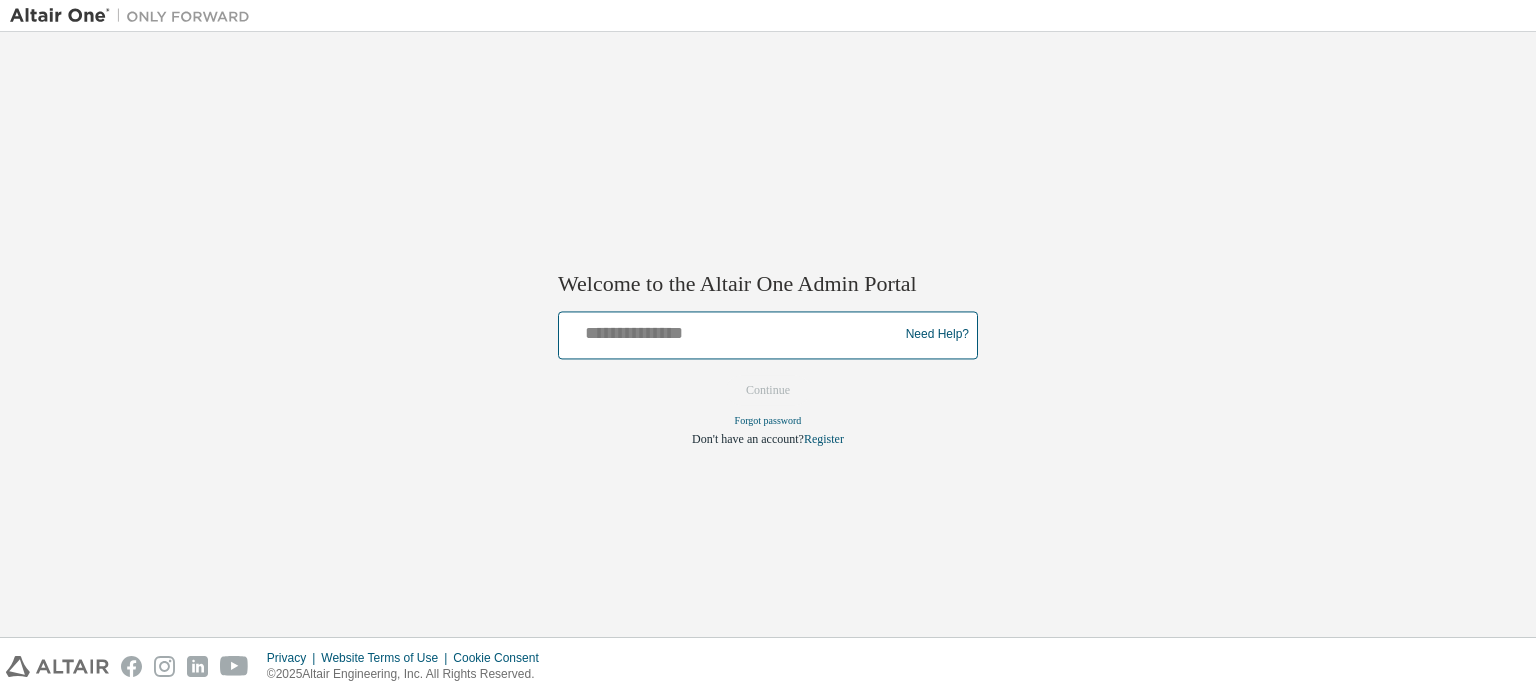 click at bounding box center [731, 330] 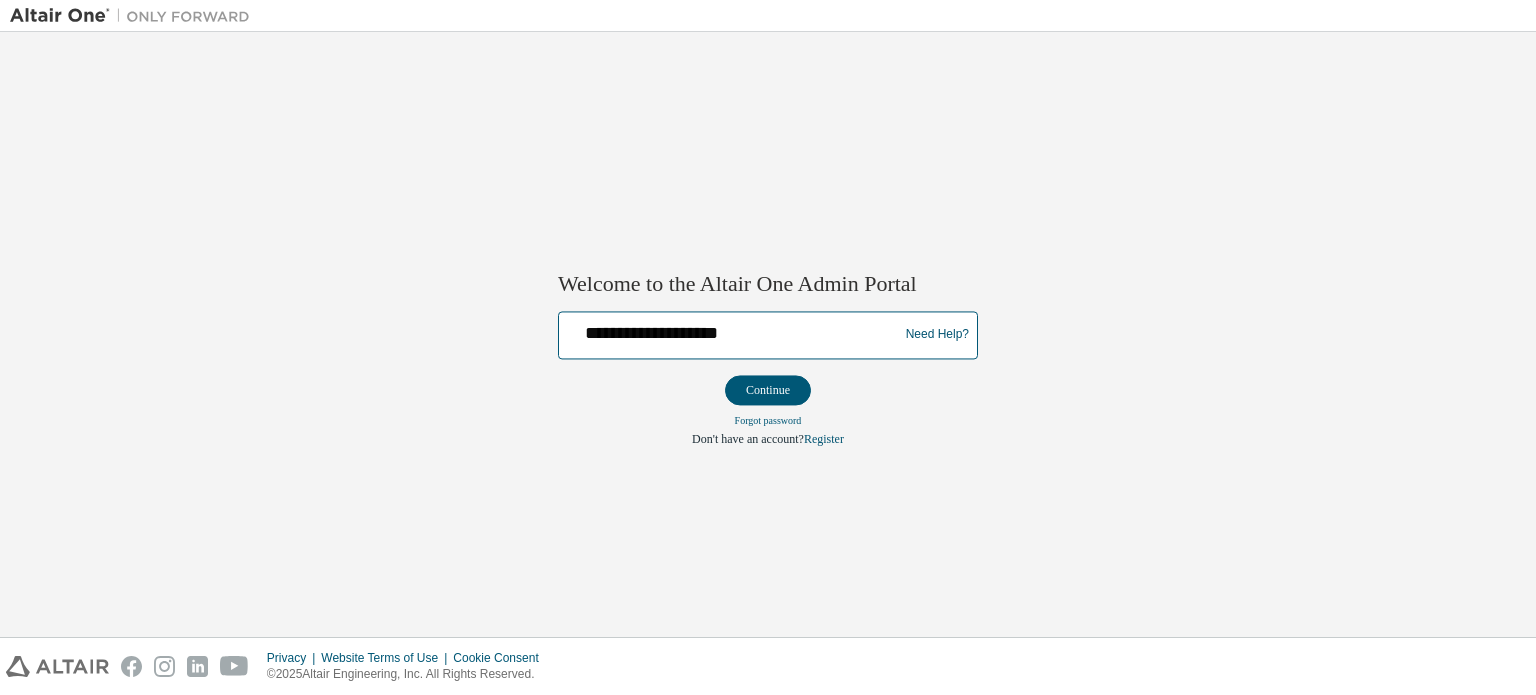 click on "Continue" at bounding box center (768, 390) 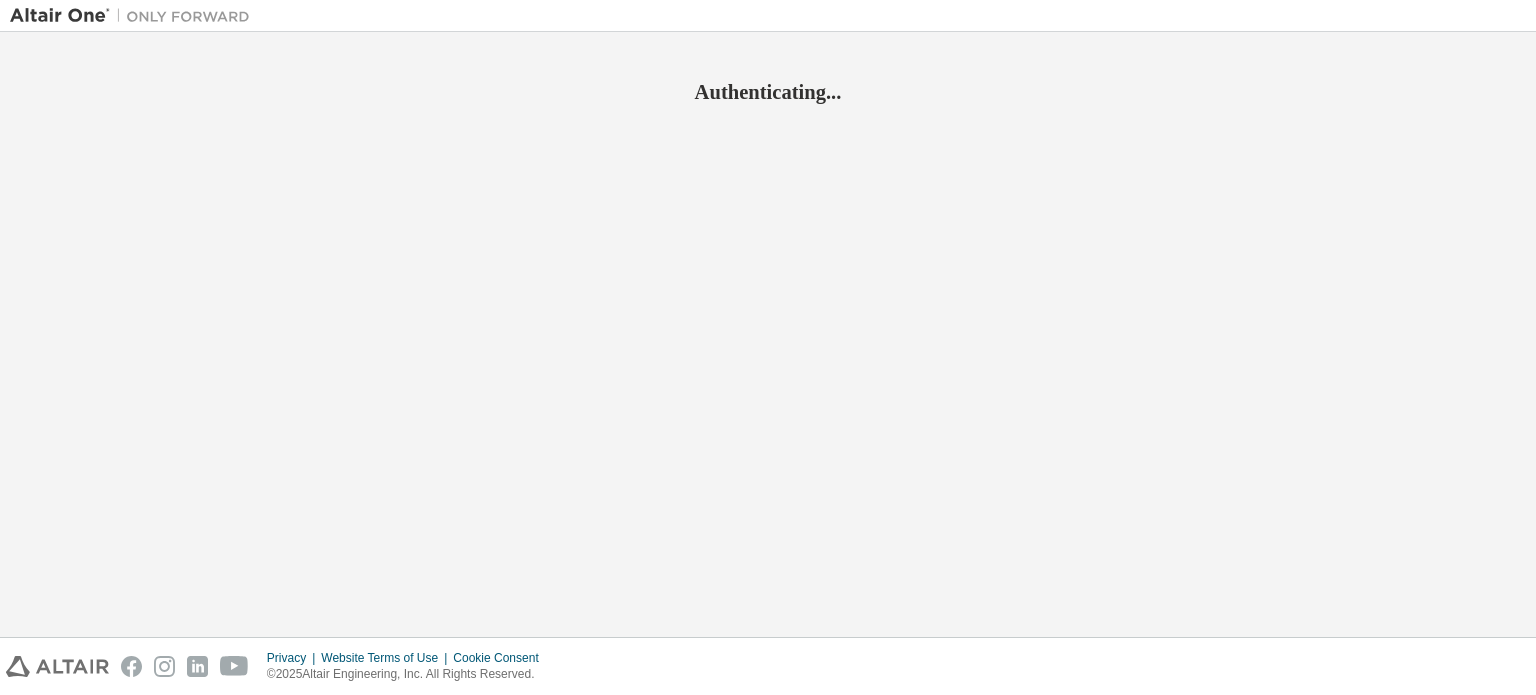 scroll, scrollTop: 0, scrollLeft: 0, axis: both 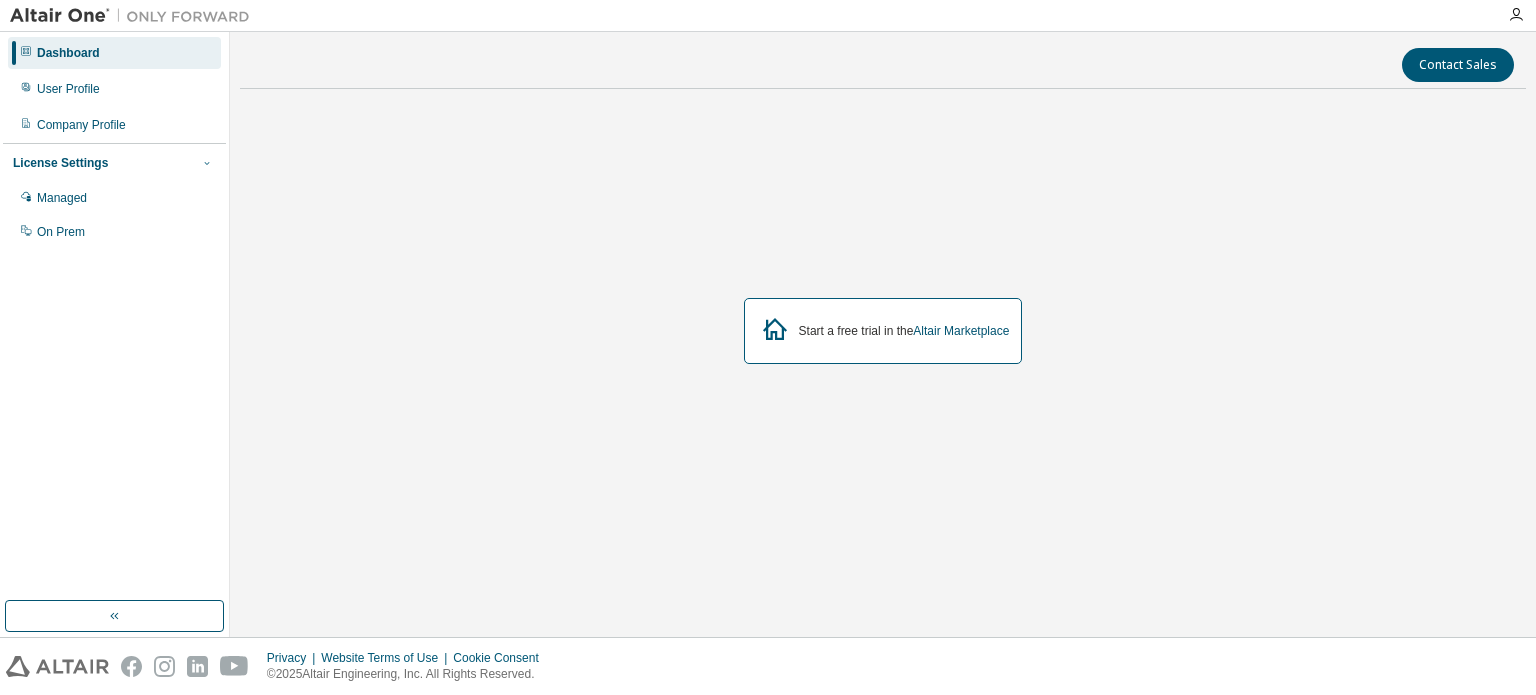 click 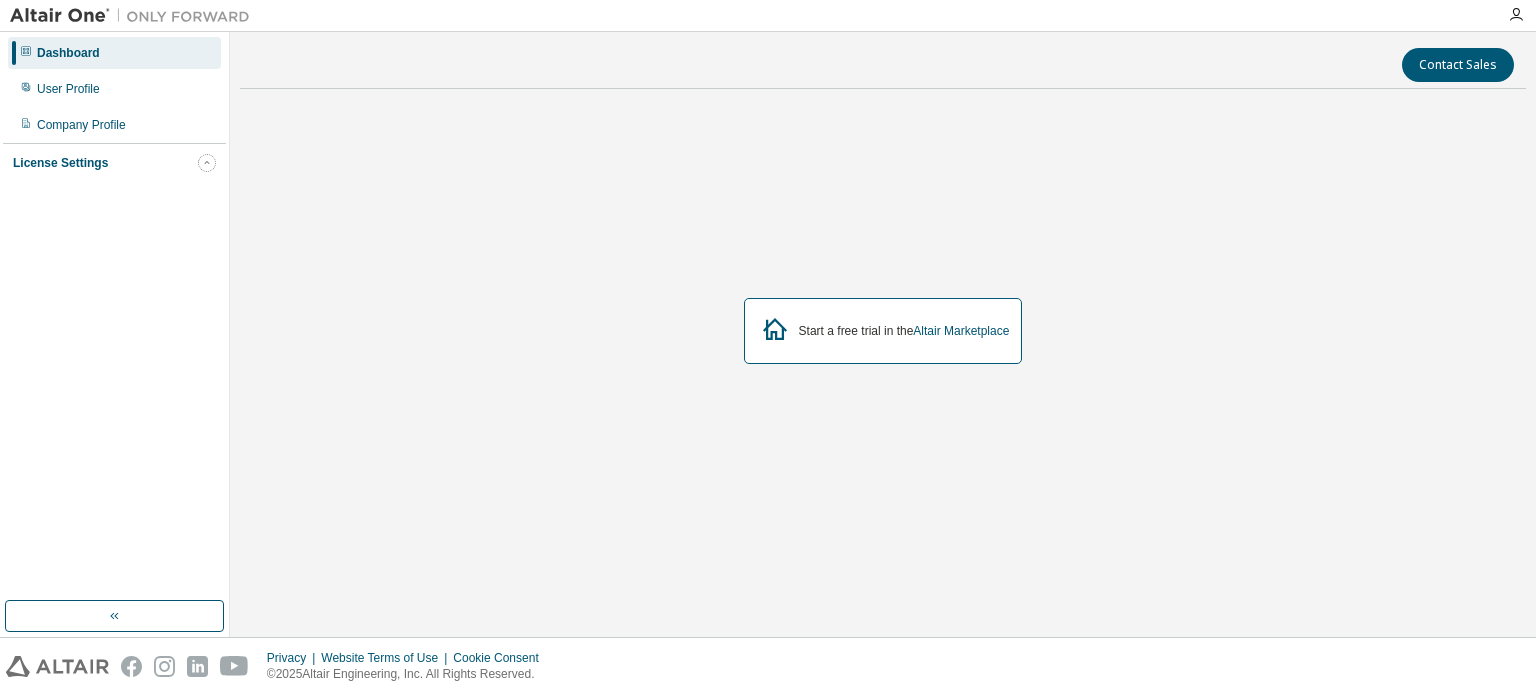 click 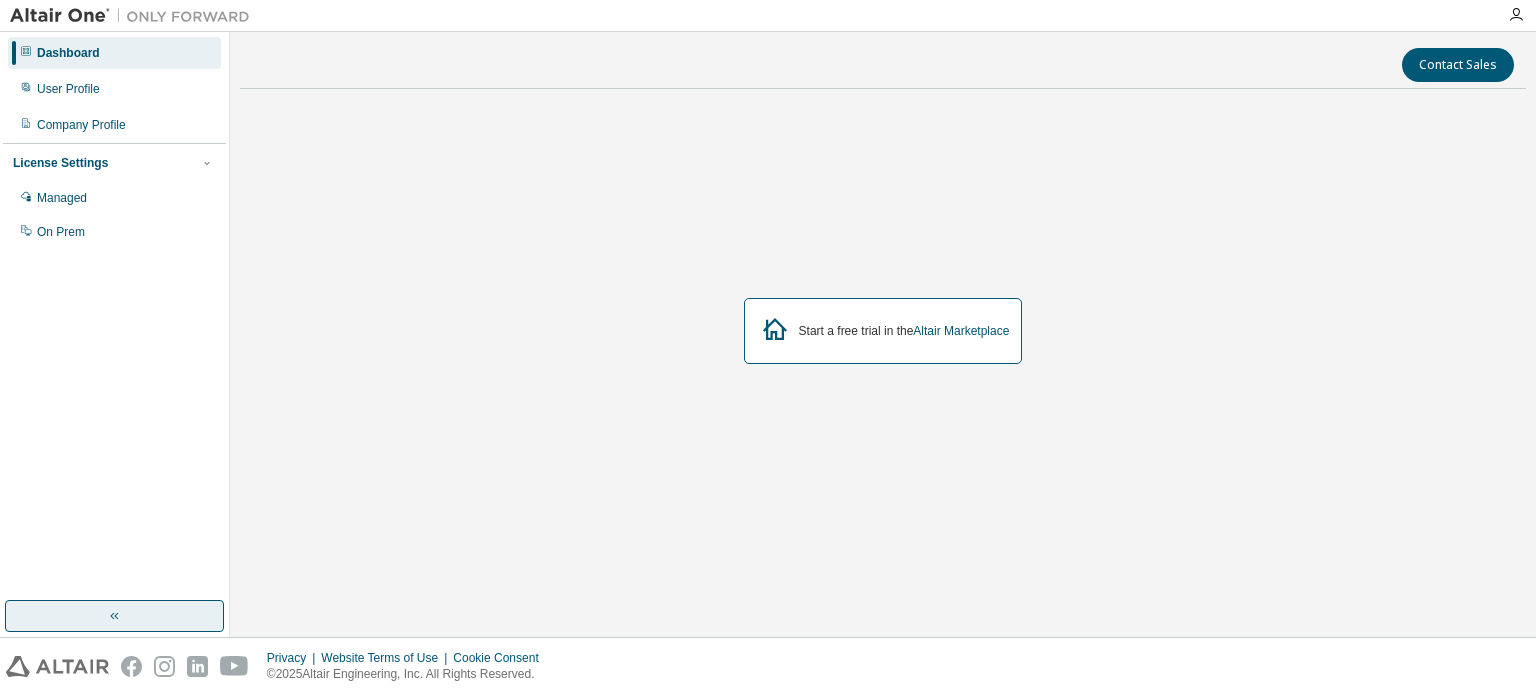 click at bounding box center (114, 616) 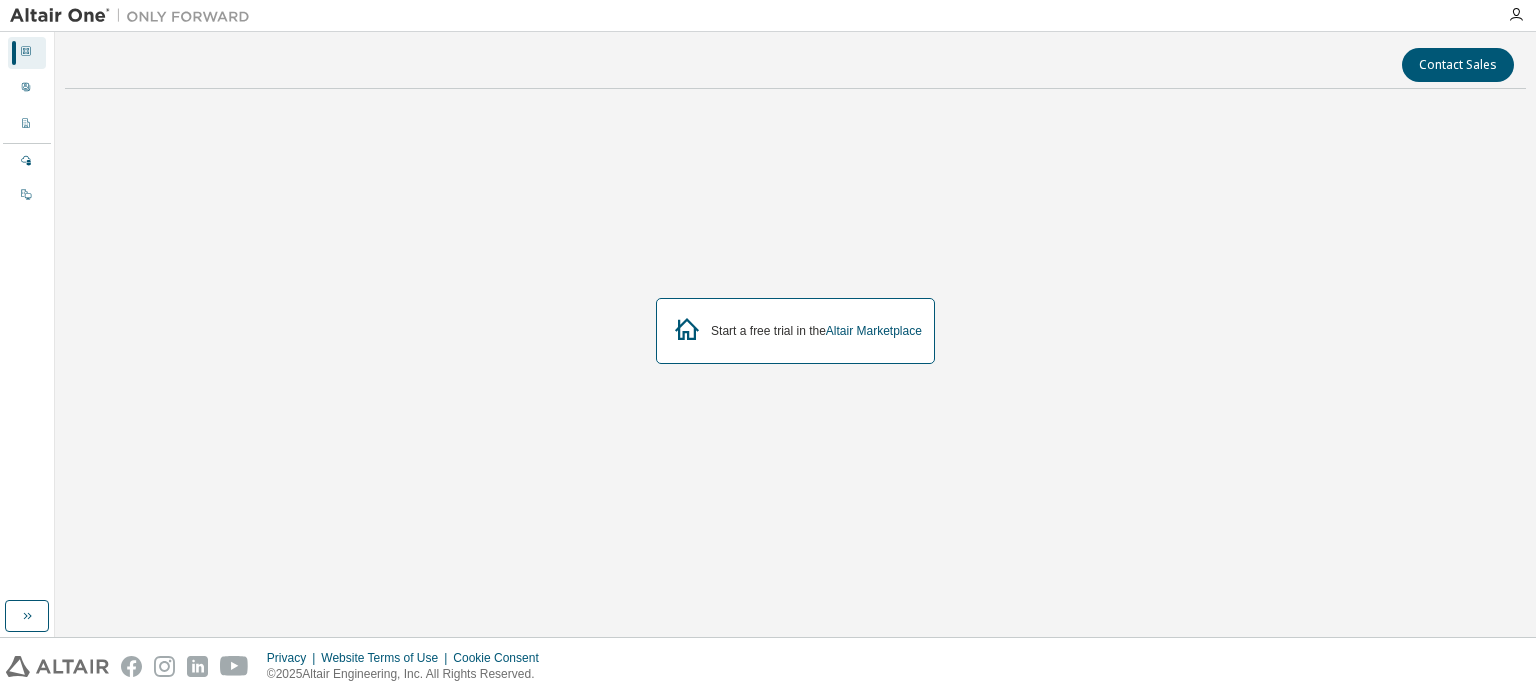 click on "Dashboard User Profile Company Profile License Settings Managed On Prem" at bounding box center (27, 124) 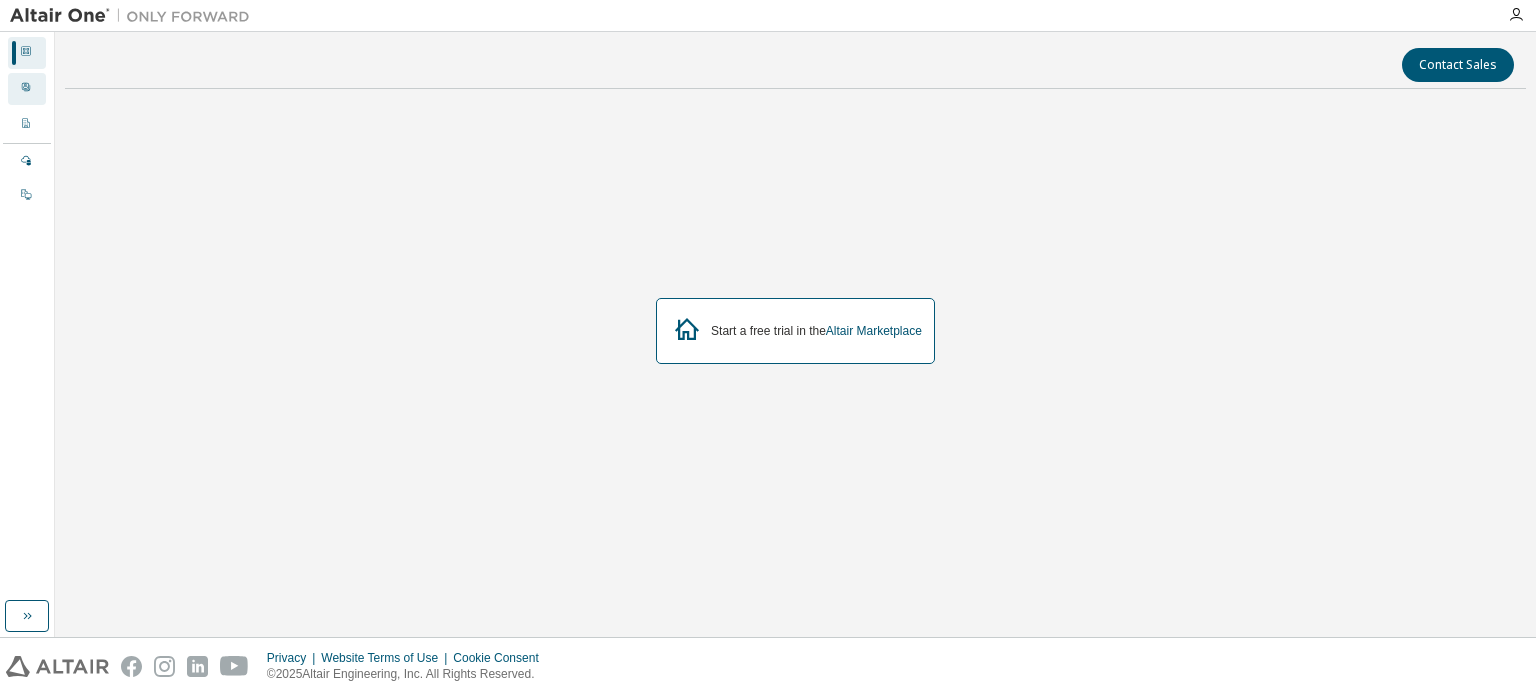 click at bounding box center [26, 89] 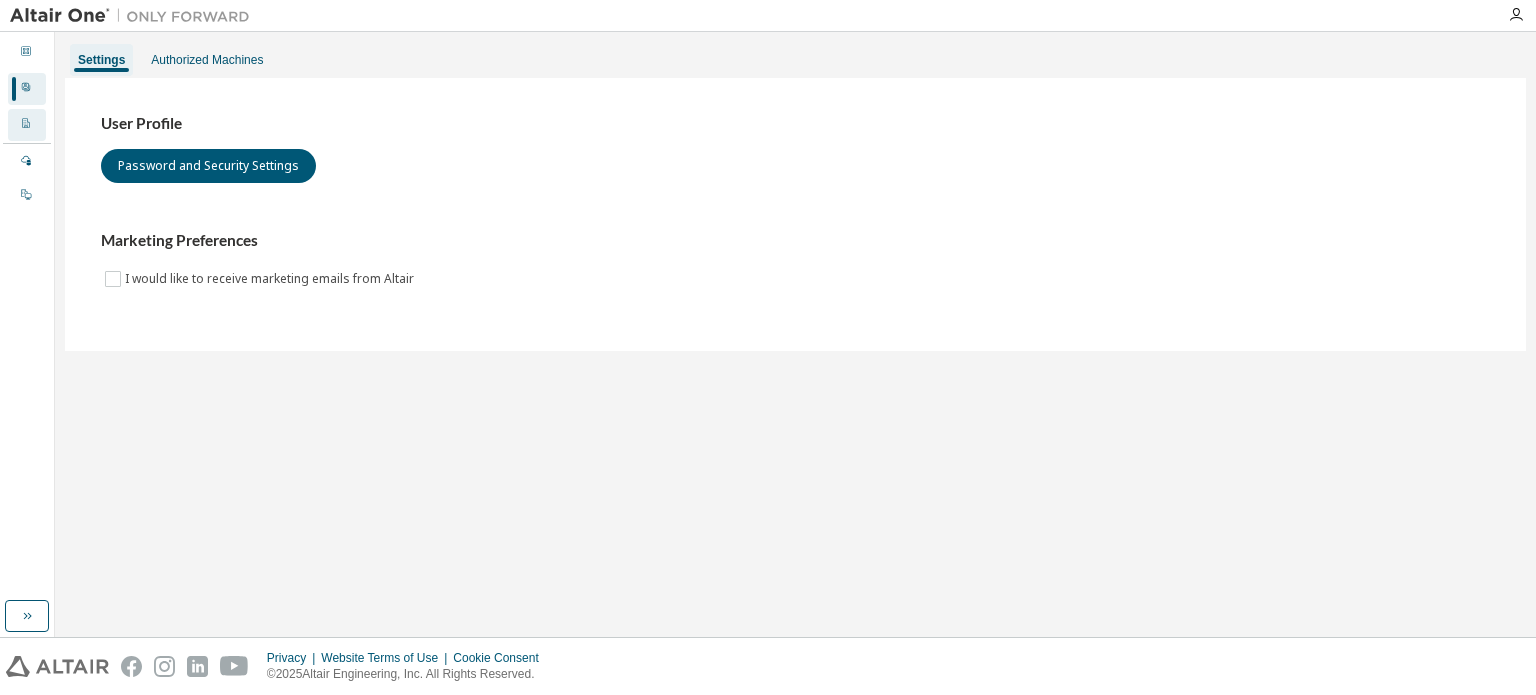 click 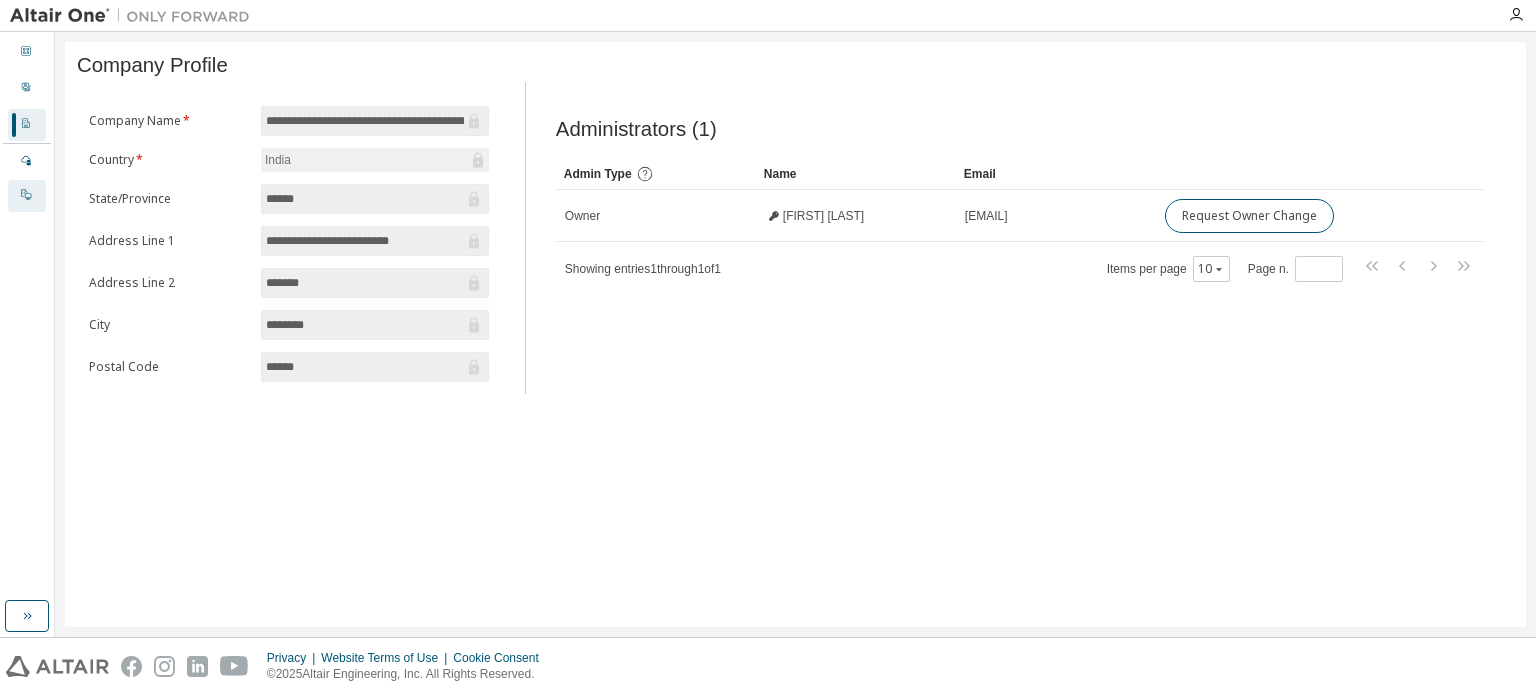 click on "On Prem" at bounding box center [27, 196] 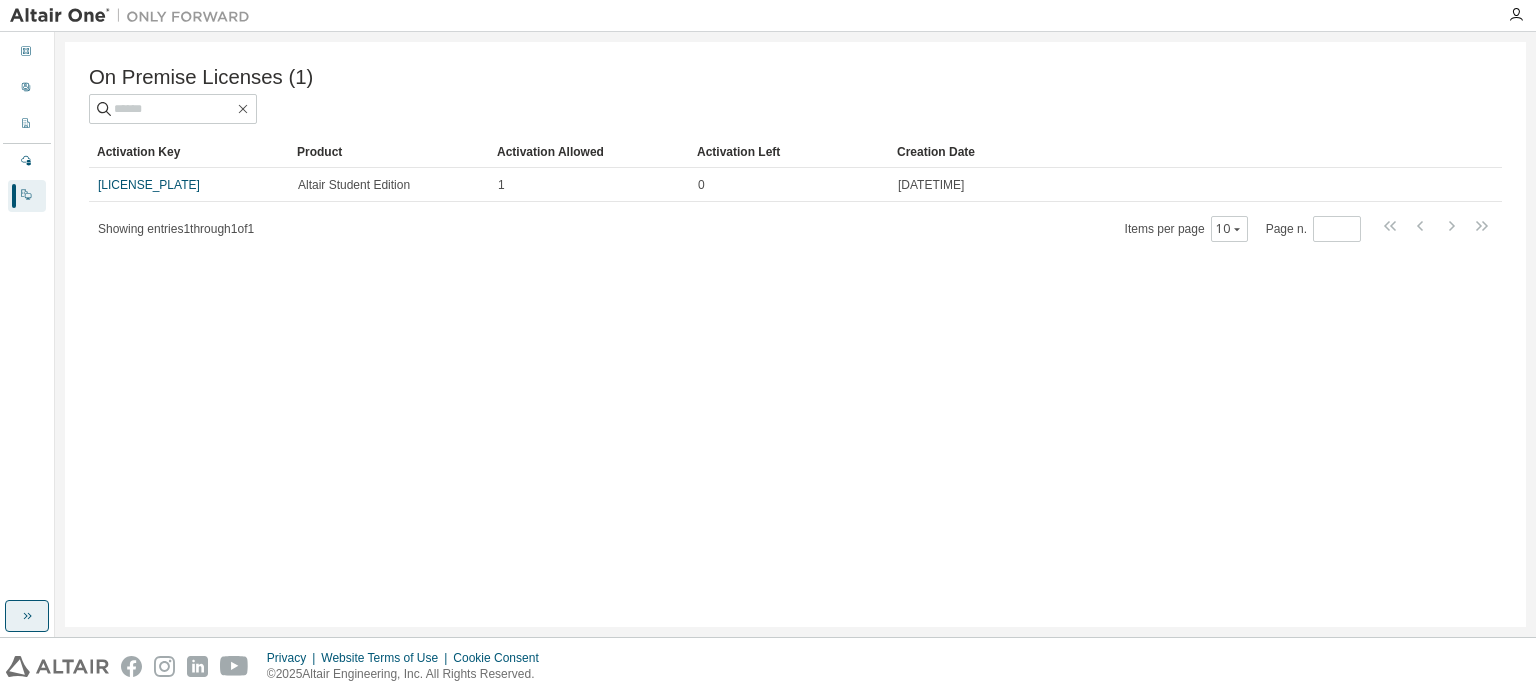 click 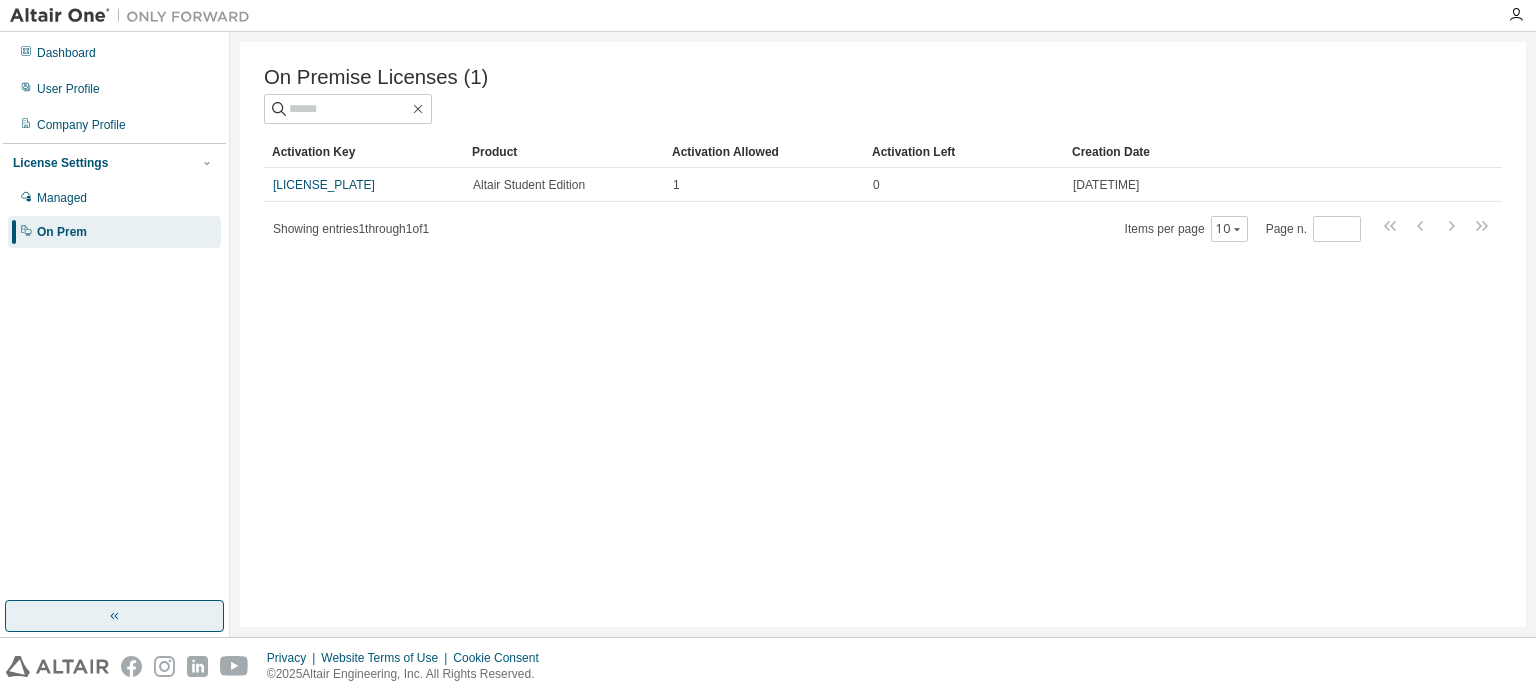 click on "License Settings" at bounding box center (114, 163) 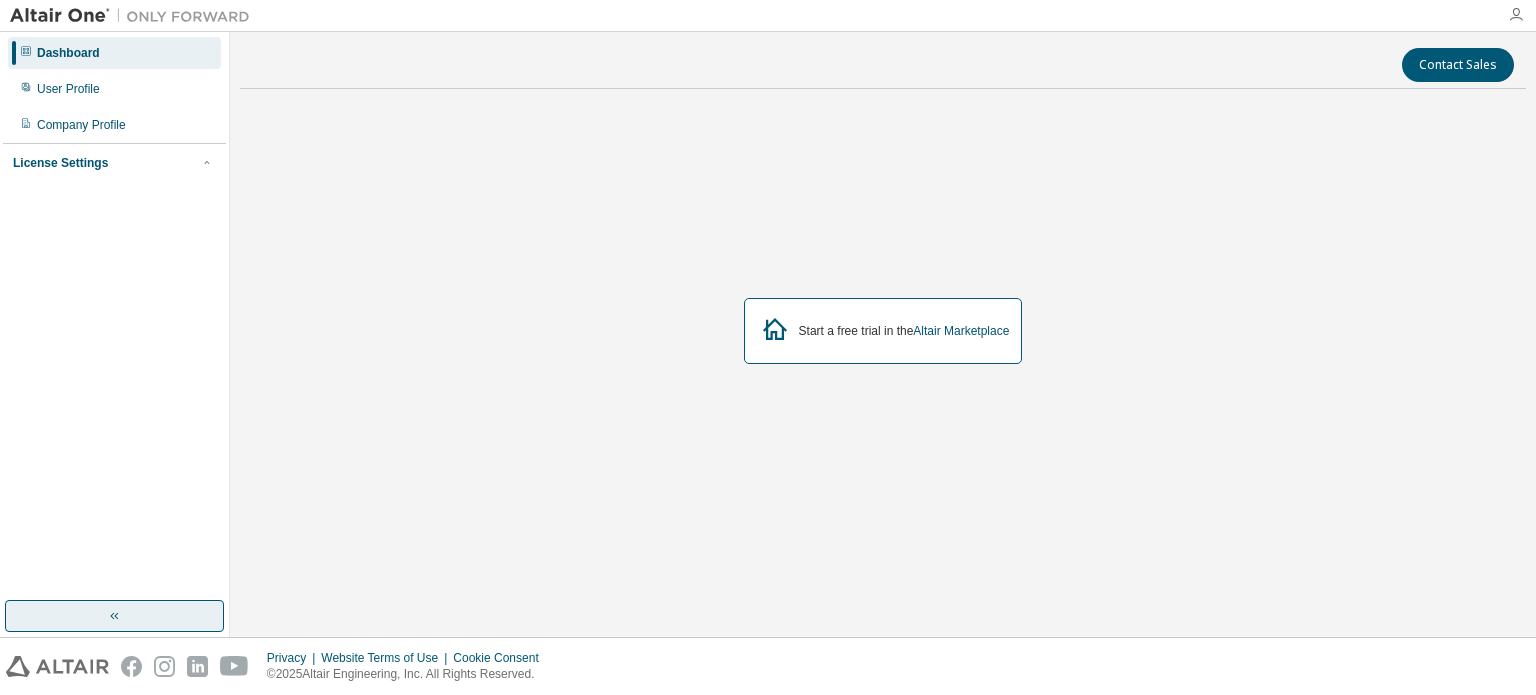 click at bounding box center [1516, 15] 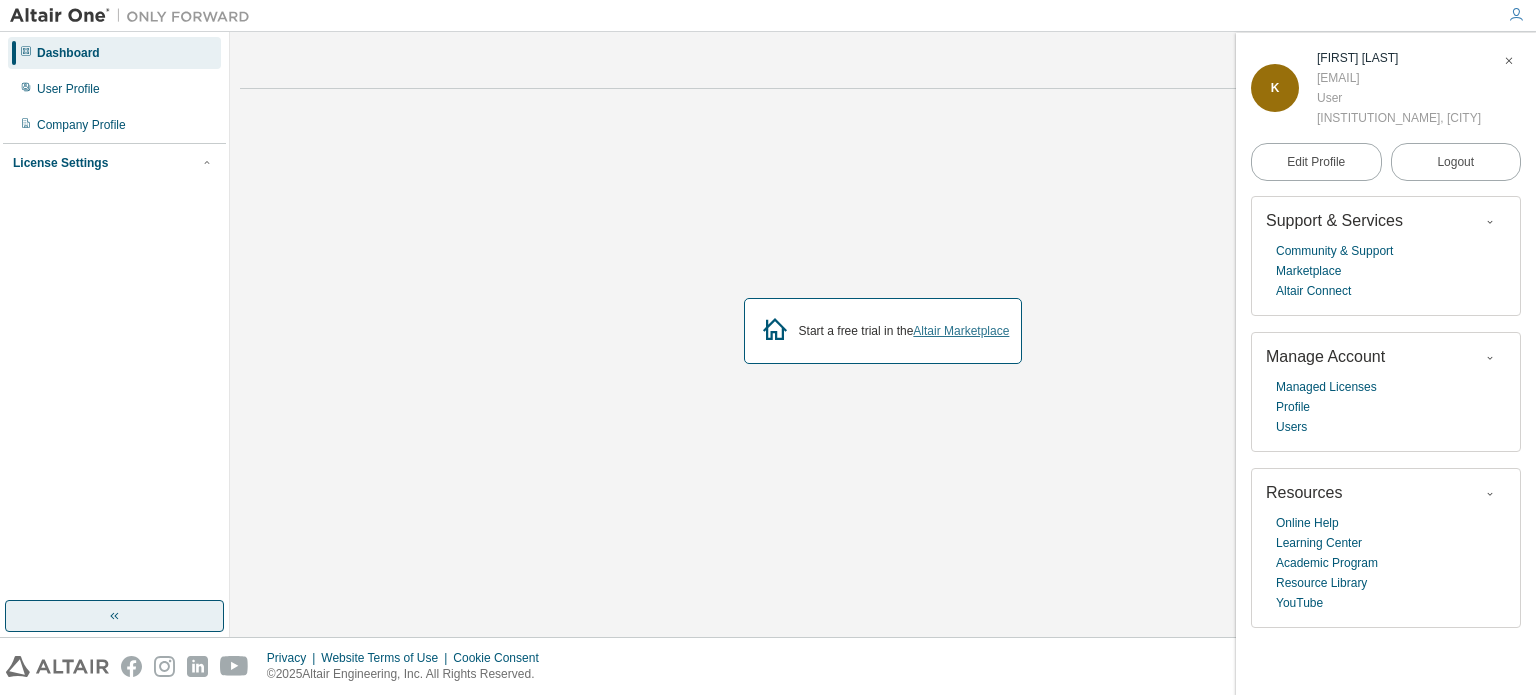 click on "Altair Marketplace" at bounding box center (961, 331) 